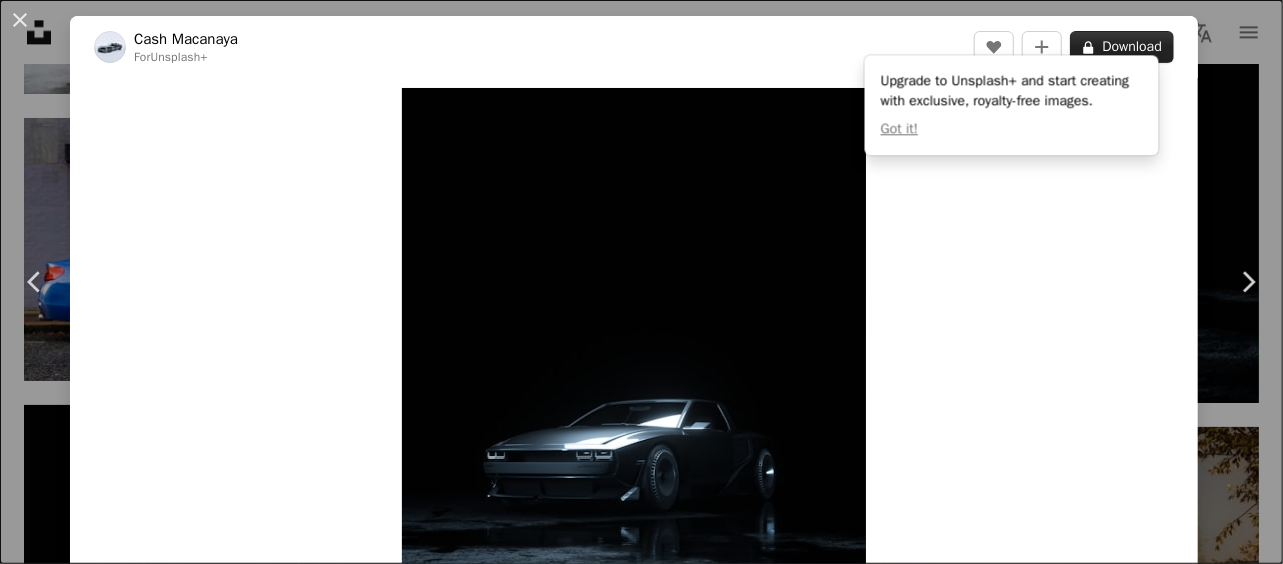 scroll, scrollTop: 2400, scrollLeft: 0, axis: vertical 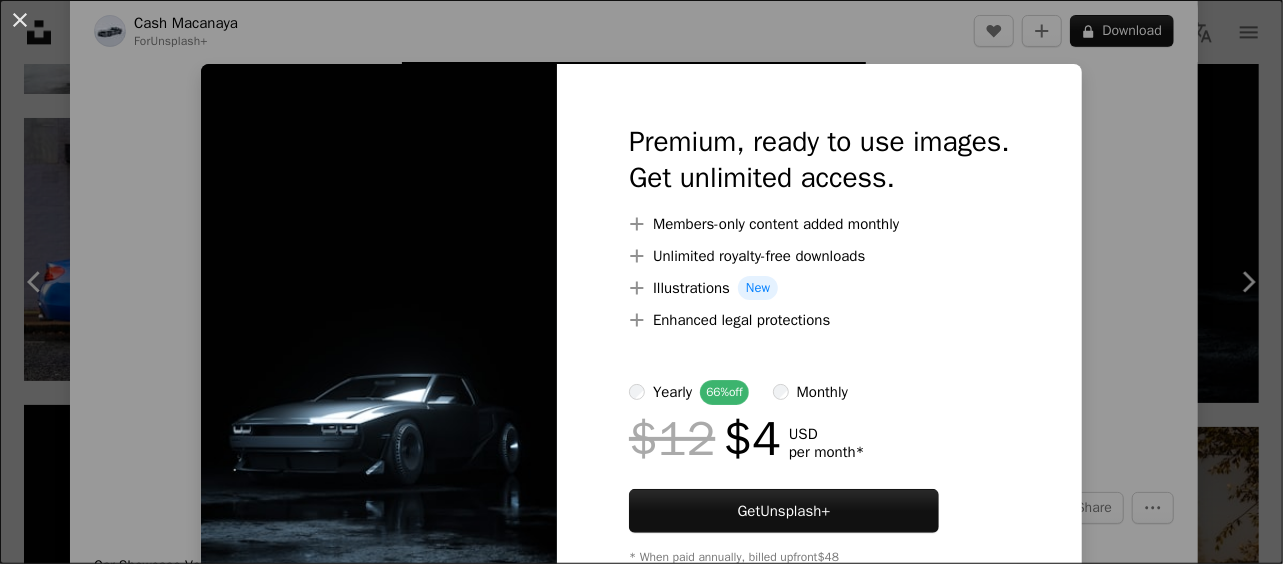 click at bounding box center (379, 352) 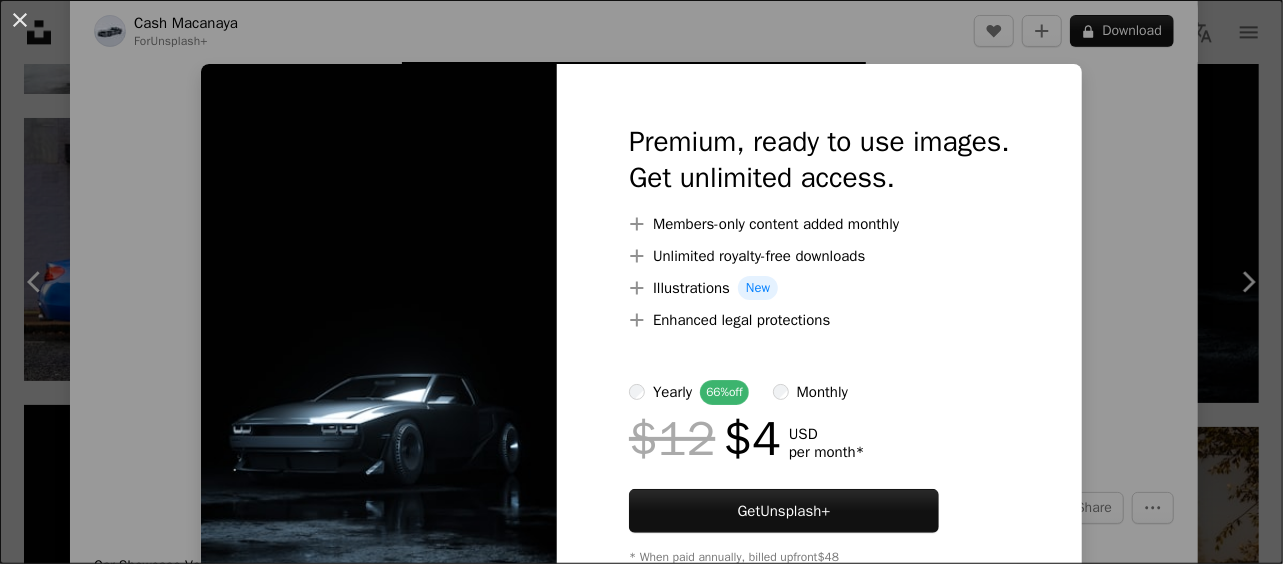 drag, startPoint x: 1275, startPoint y: 199, endPoint x: 1265, endPoint y: 206, distance: 12.206555 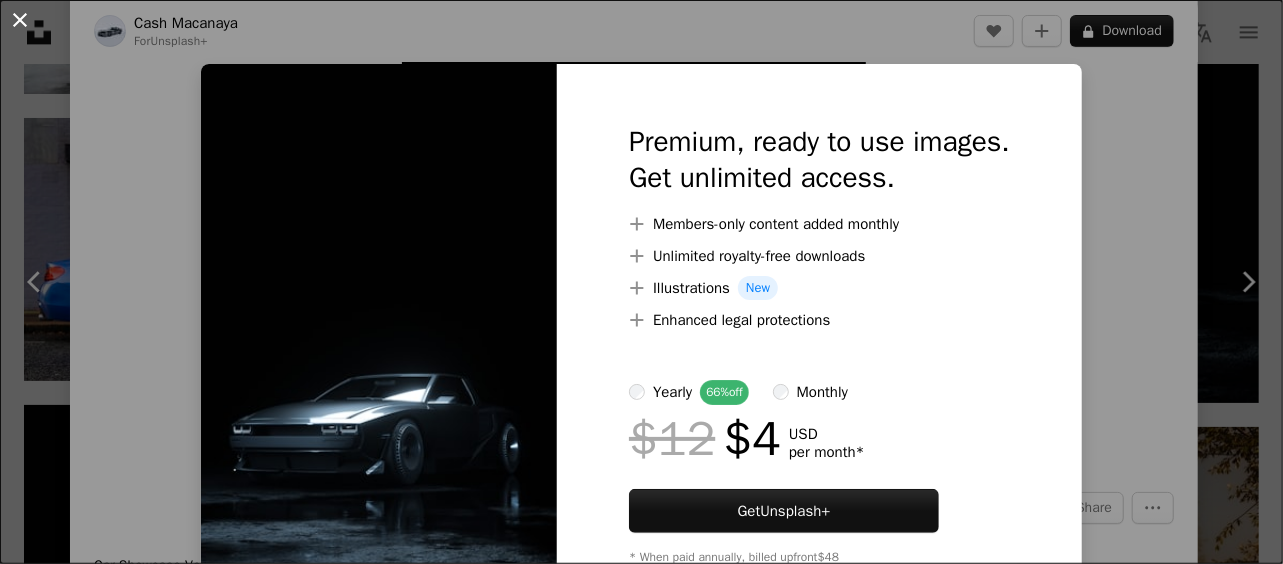 click on "An X shape" at bounding box center [20, 20] 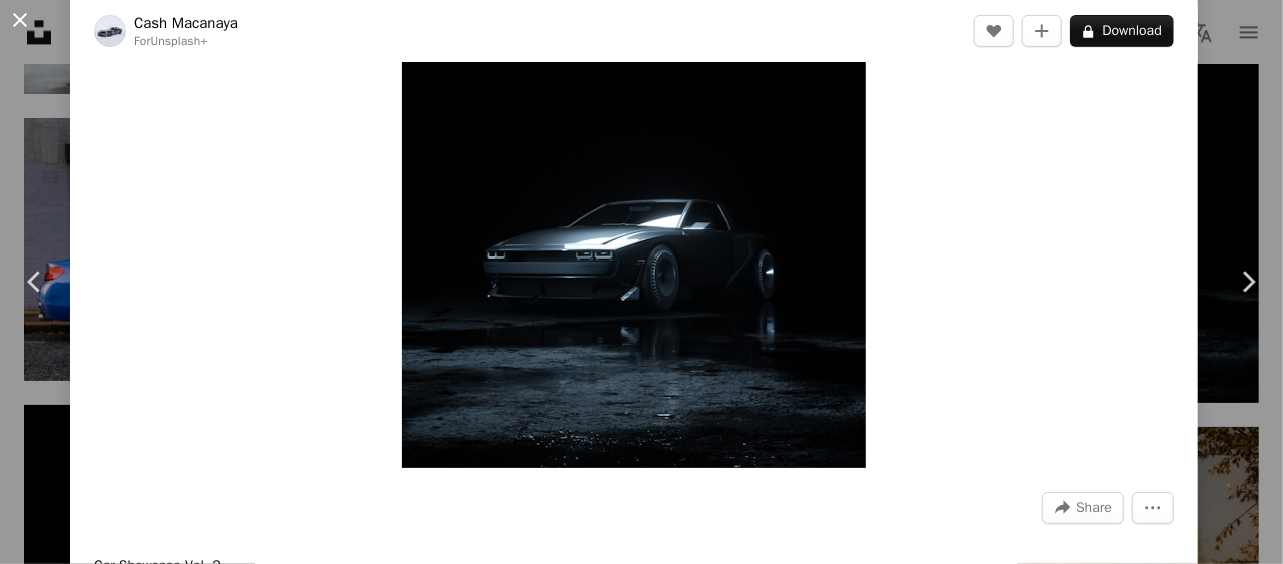 click on "An X shape" at bounding box center (20, 20) 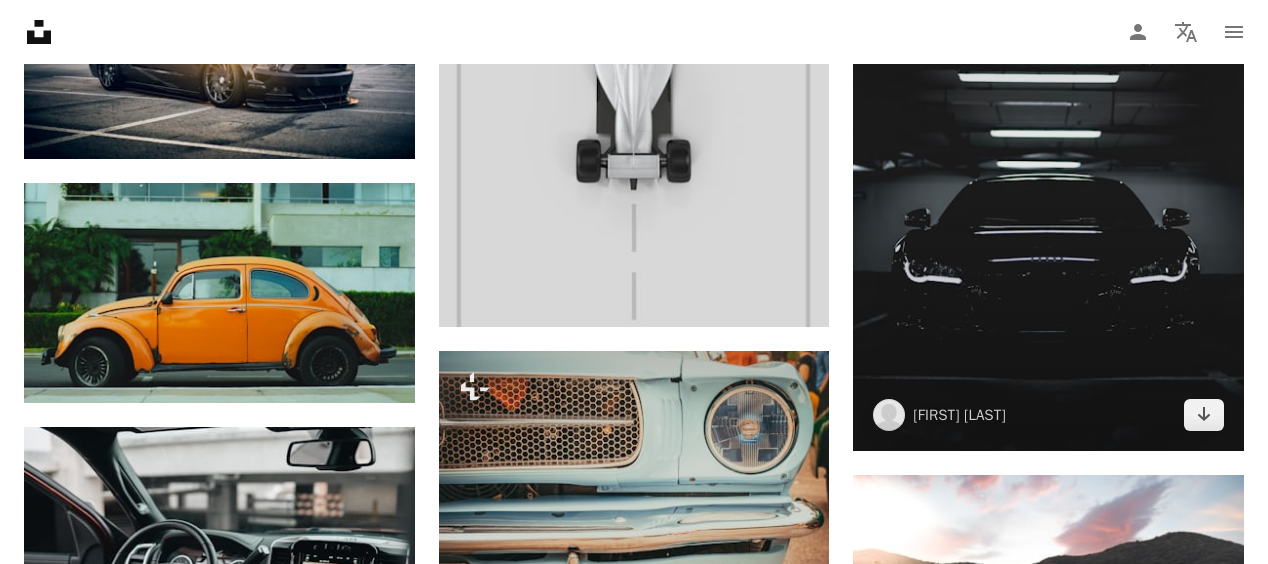 scroll, scrollTop: 3700, scrollLeft: 0, axis: vertical 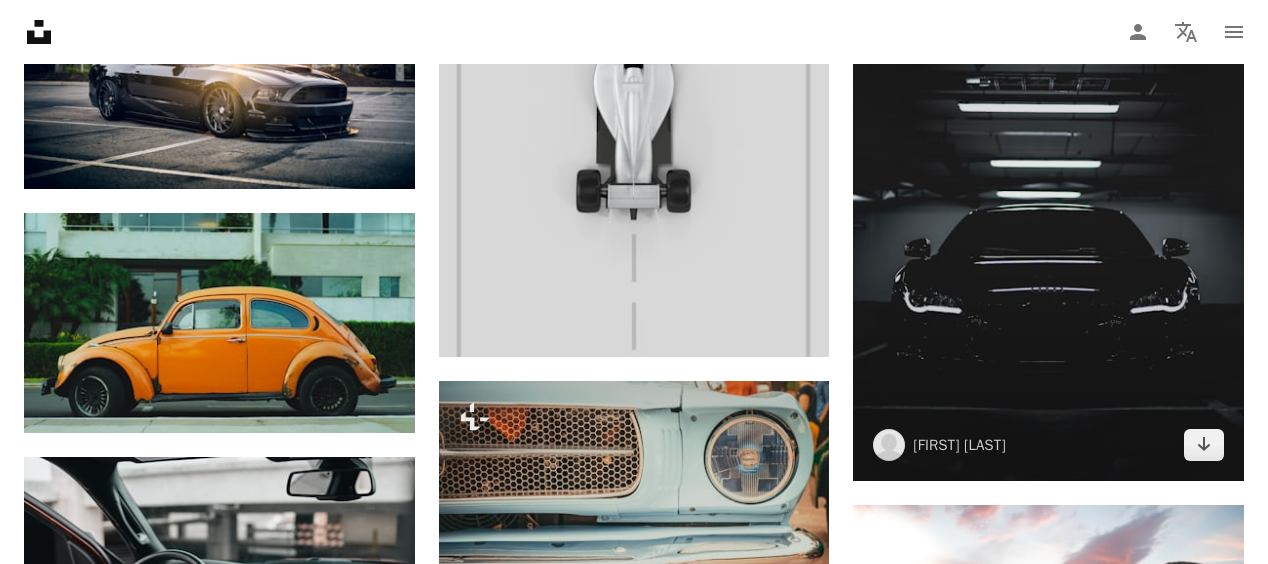 click at bounding box center (1048, 188) 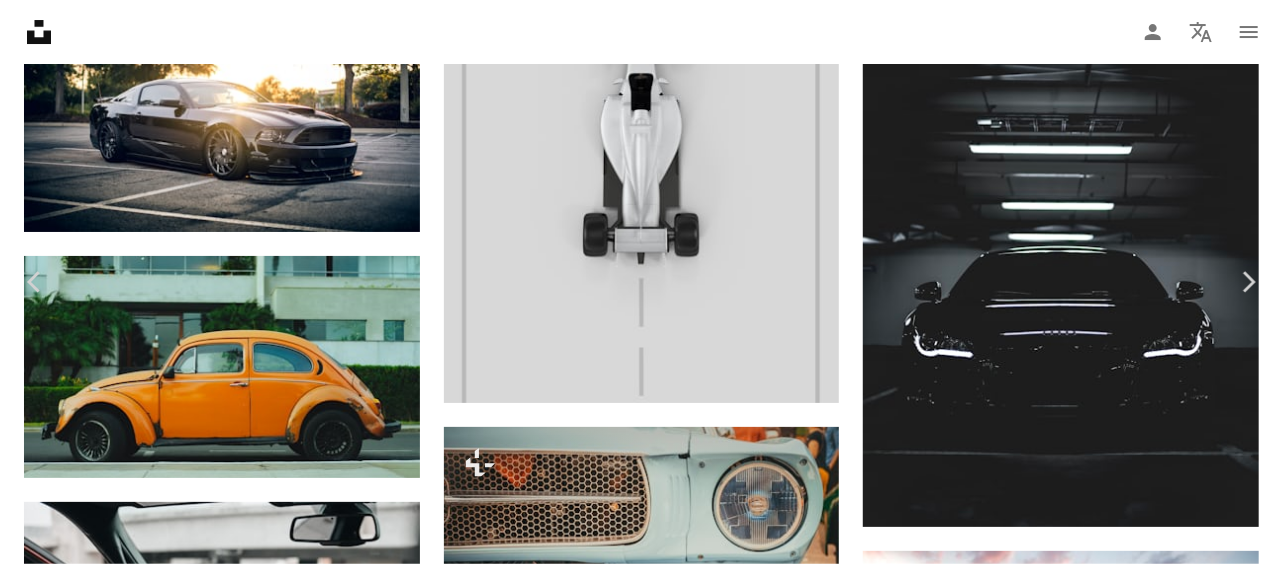 drag, startPoint x: 10, startPoint y: 28, endPoint x: 21, endPoint y: 16, distance: 16.27882 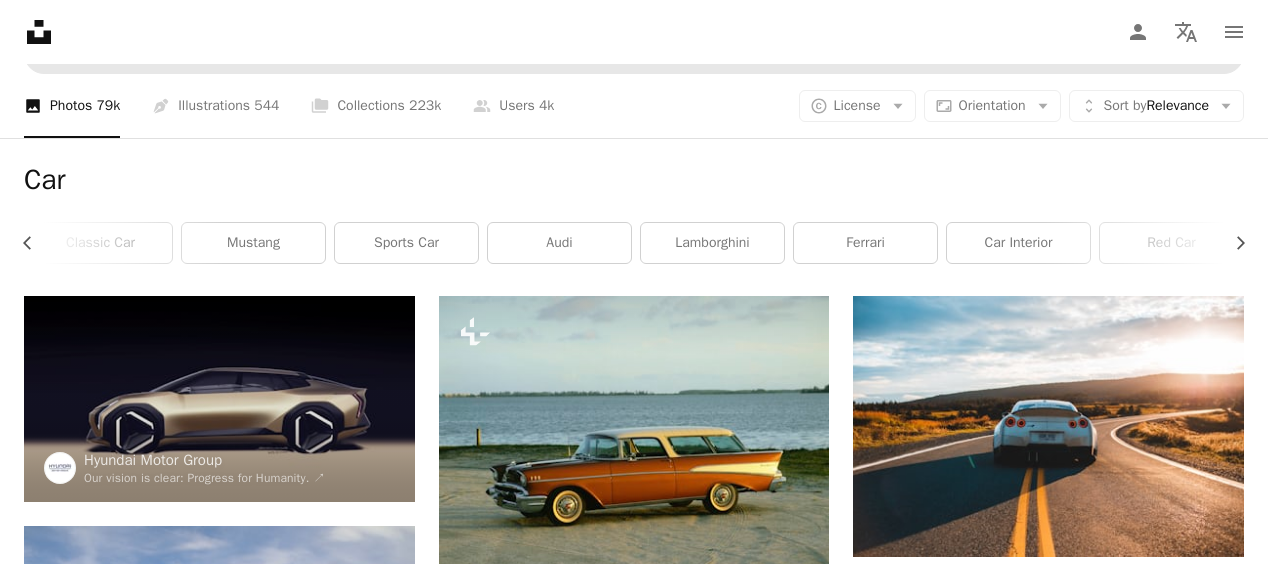 scroll, scrollTop: 0, scrollLeft: 0, axis: both 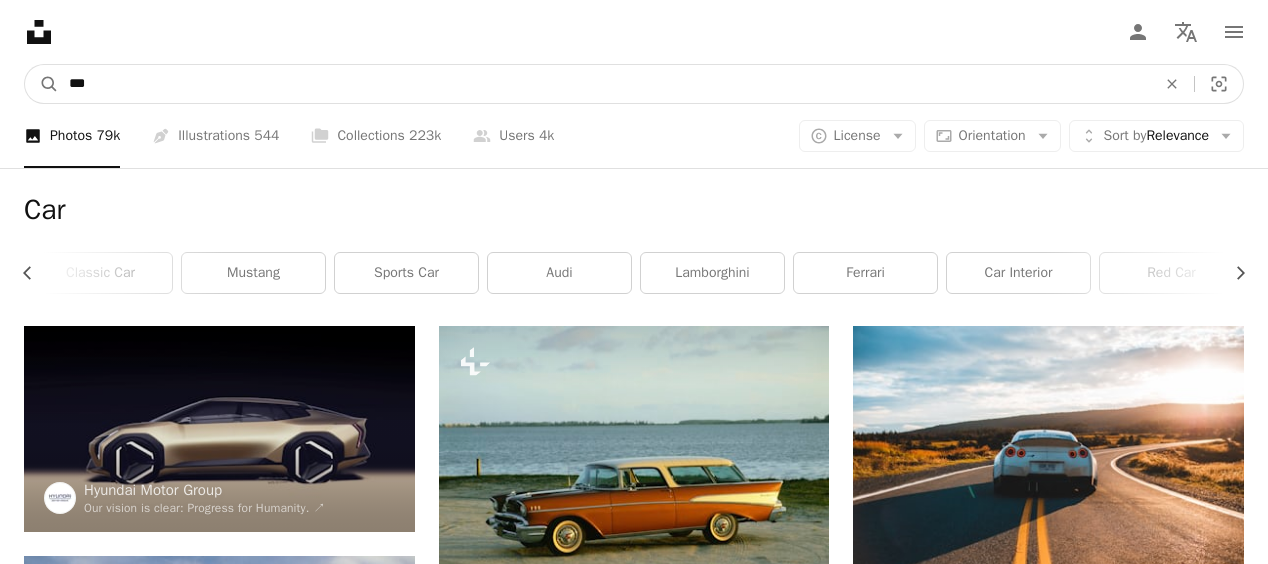 click on "***" at bounding box center (604, 84) 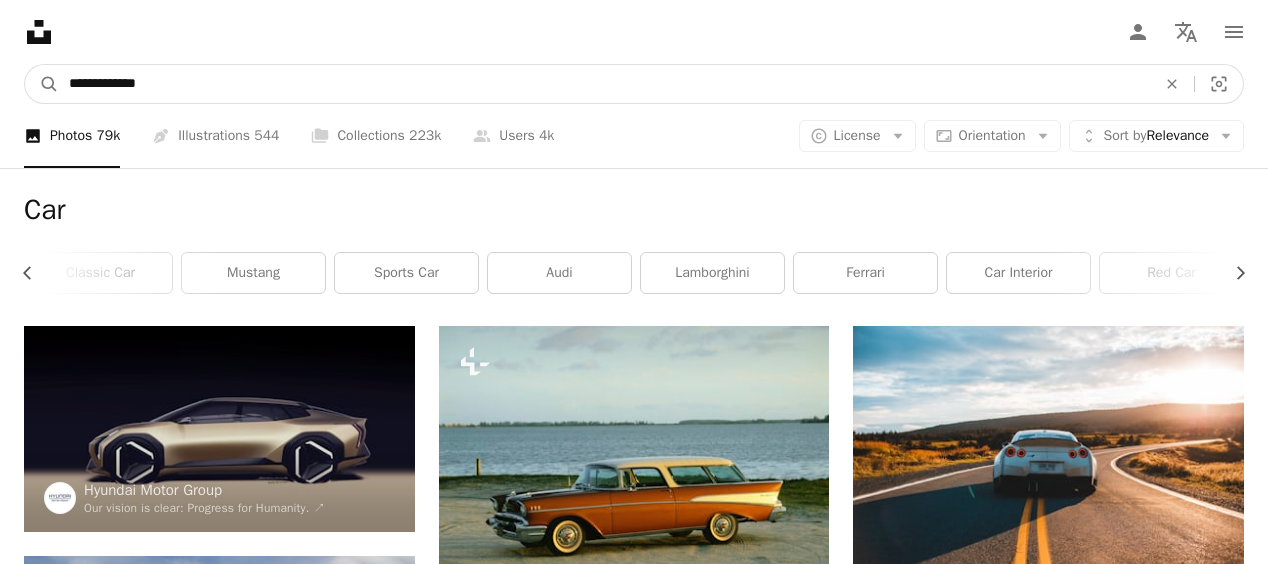 type on "**********" 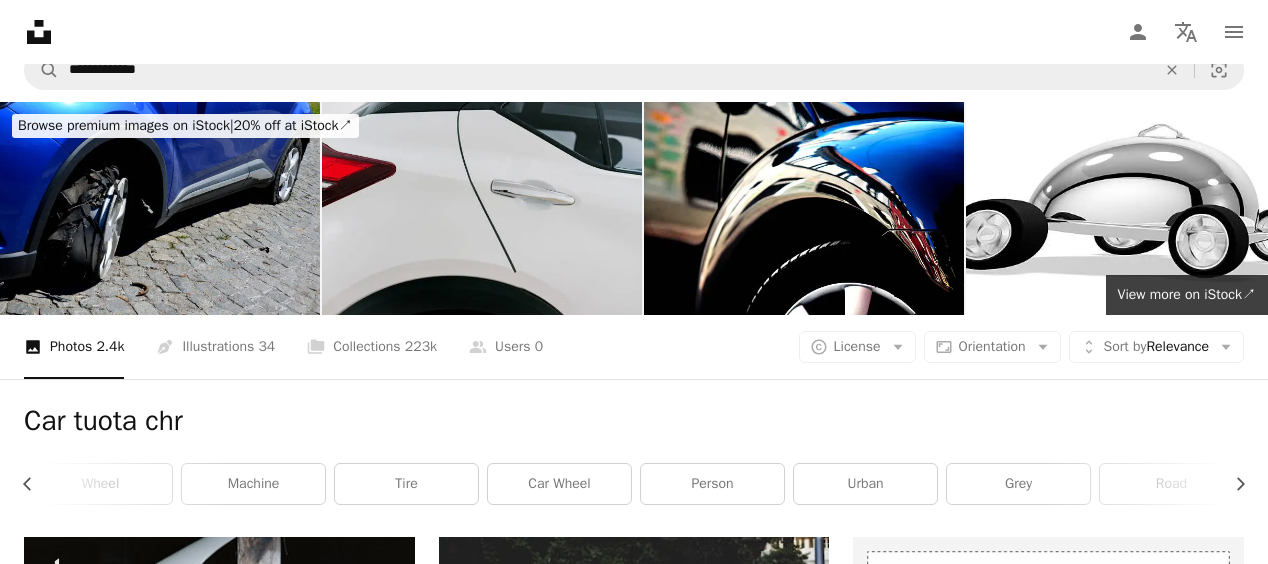 scroll, scrollTop: 0, scrollLeft: 0, axis: both 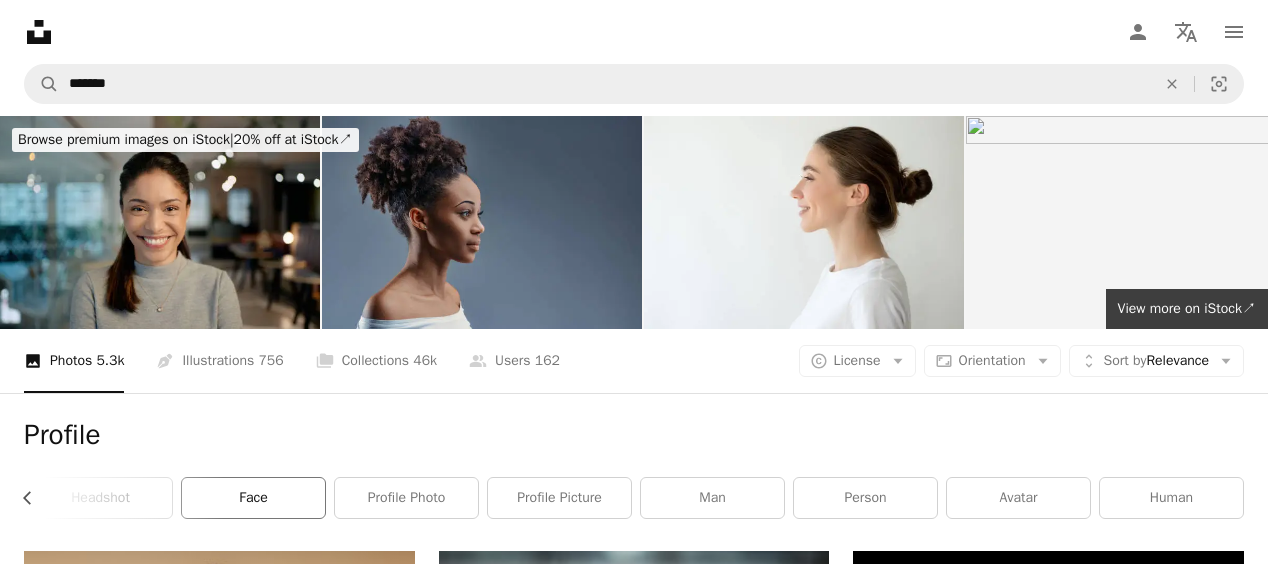 click on "face" at bounding box center (253, 498) 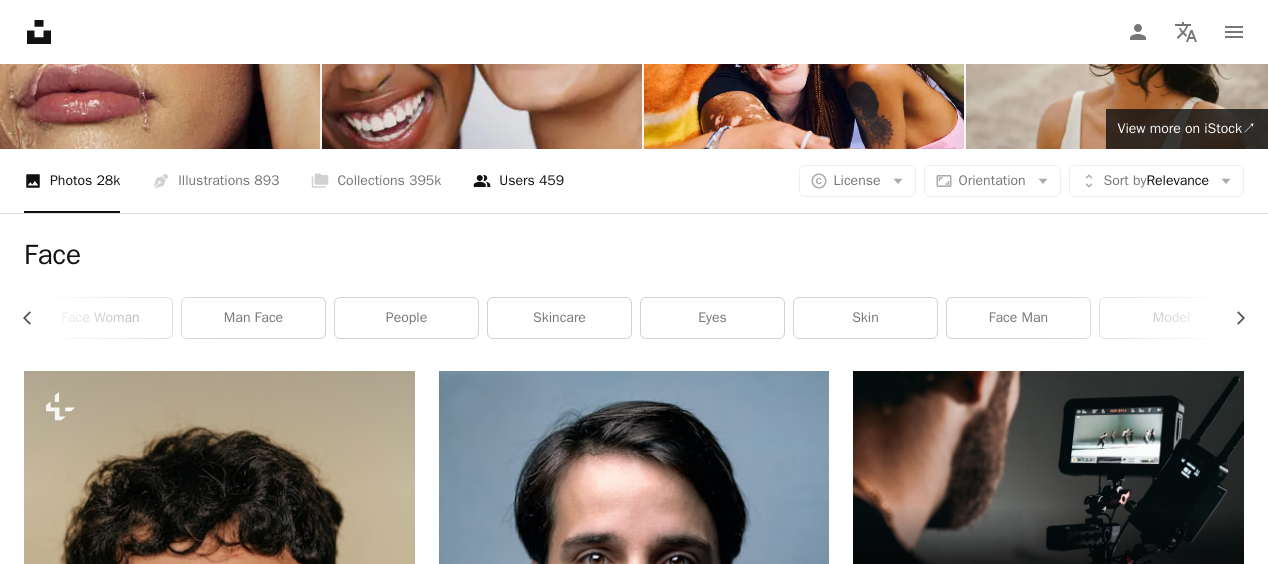 scroll, scrollTop: 0, scrollLeft: 0, axis: both 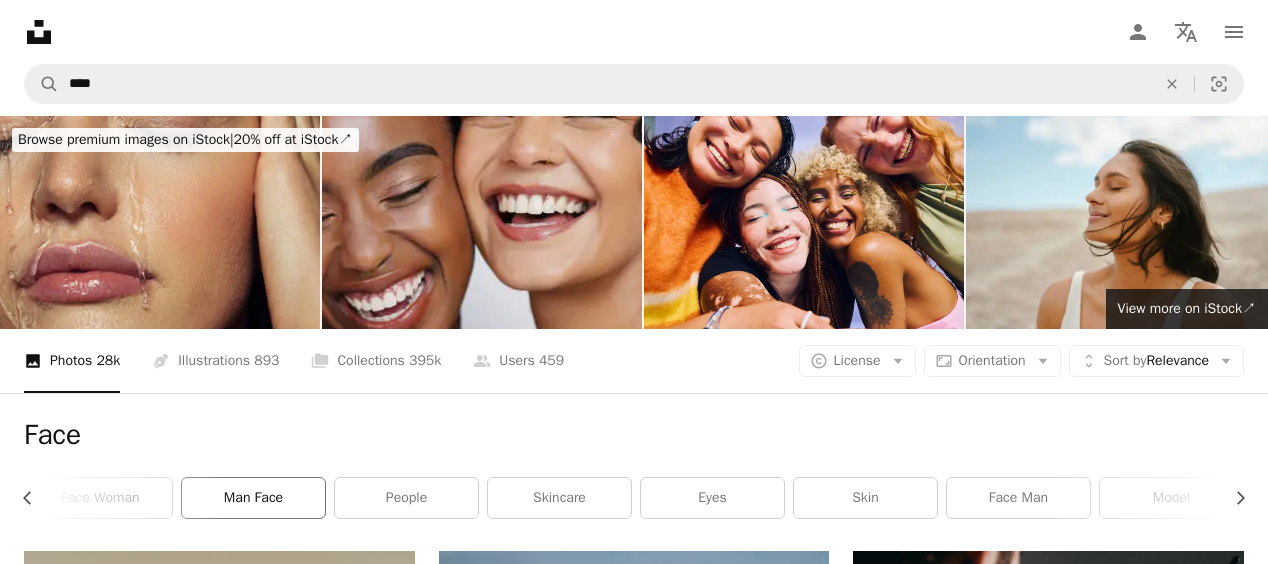 click on "man face" at bounding box center [253, 498] 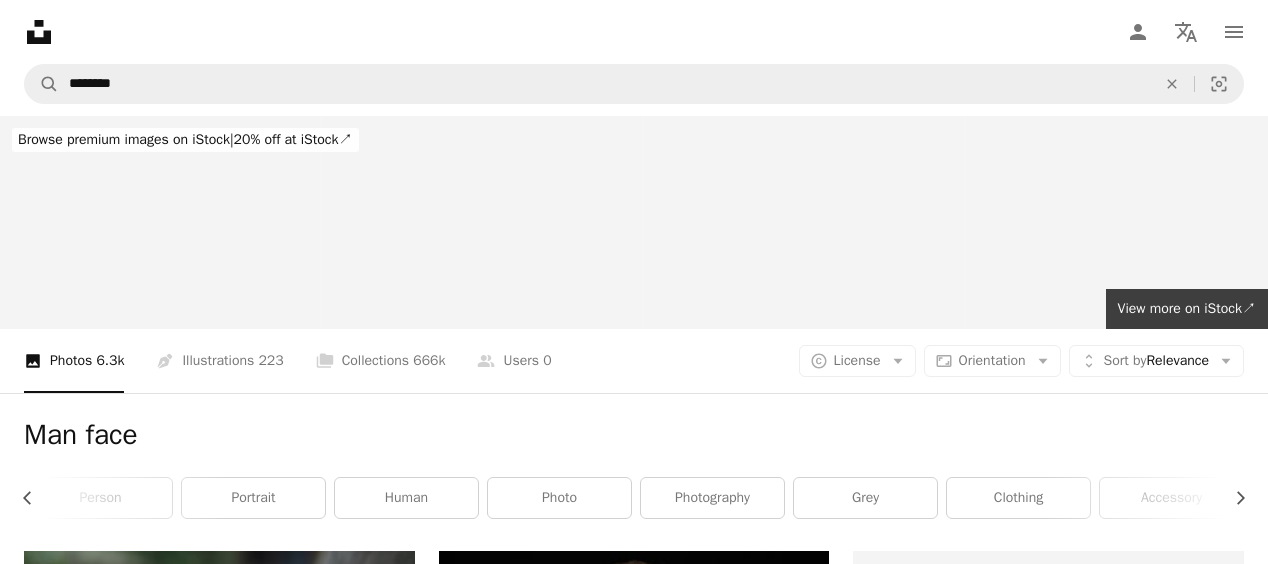 scroll, scrollTop: 0, scrollLeft: 302, axis: horizontal 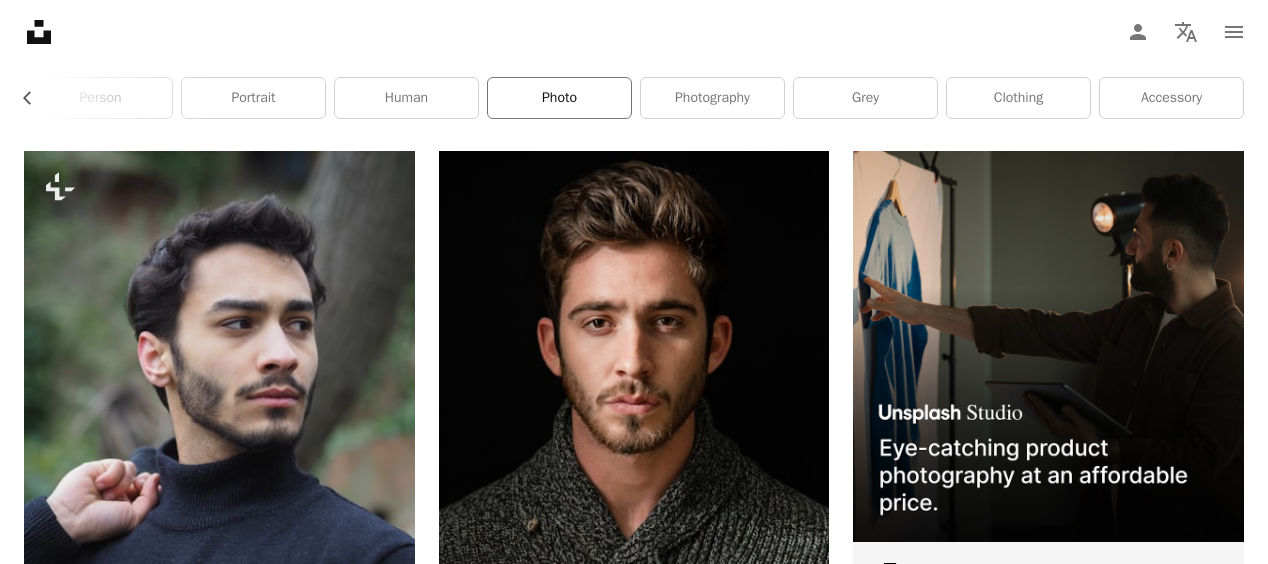 click on "photo" at bounding box center [559, 98] 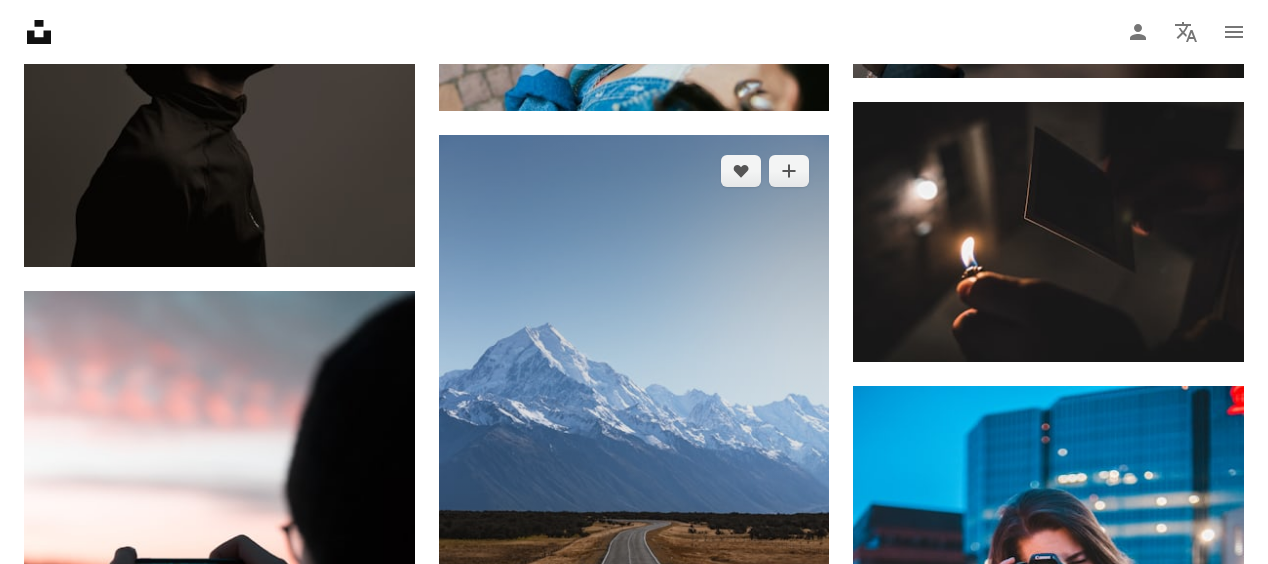 scroll, scrollTop: 1600, scrollLeft: 0, axis: vertical 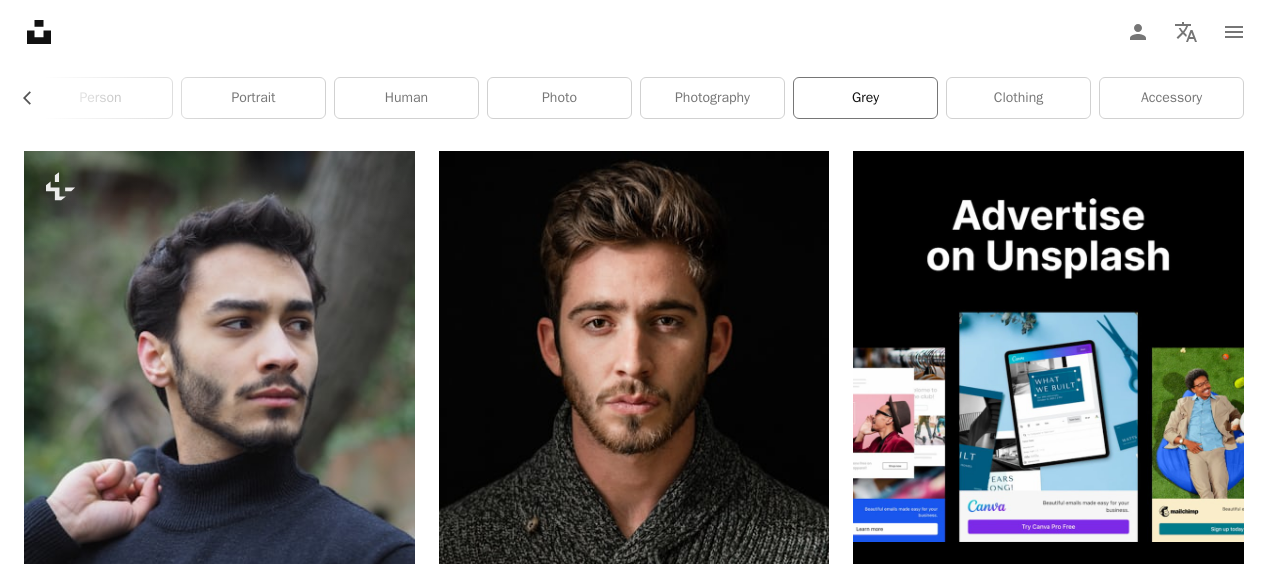 click on "grey" at bounding box center (865, 98) 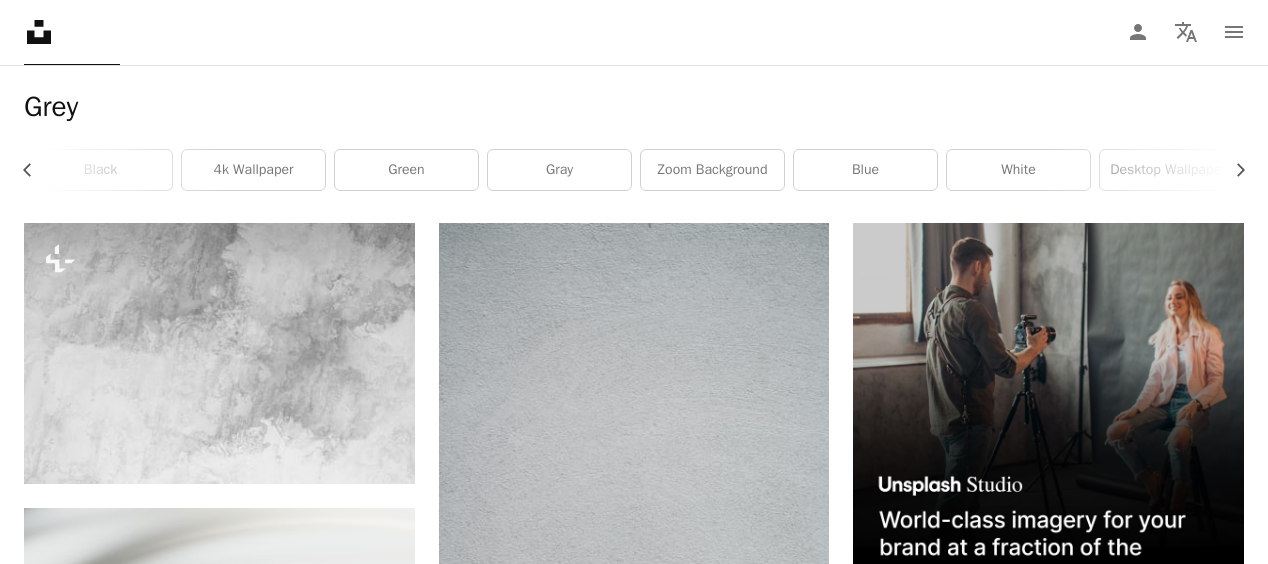 scroll, scrollTop: 0, scrollLeft: 0, axis: both 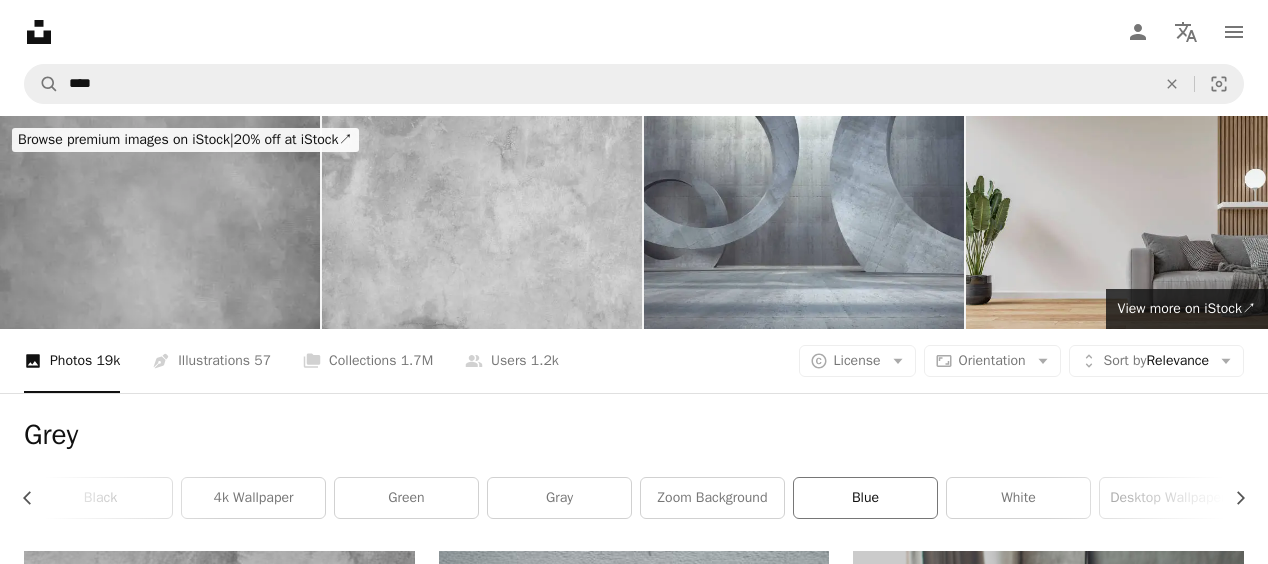 click on "blue" at bounding box center [865, 498] 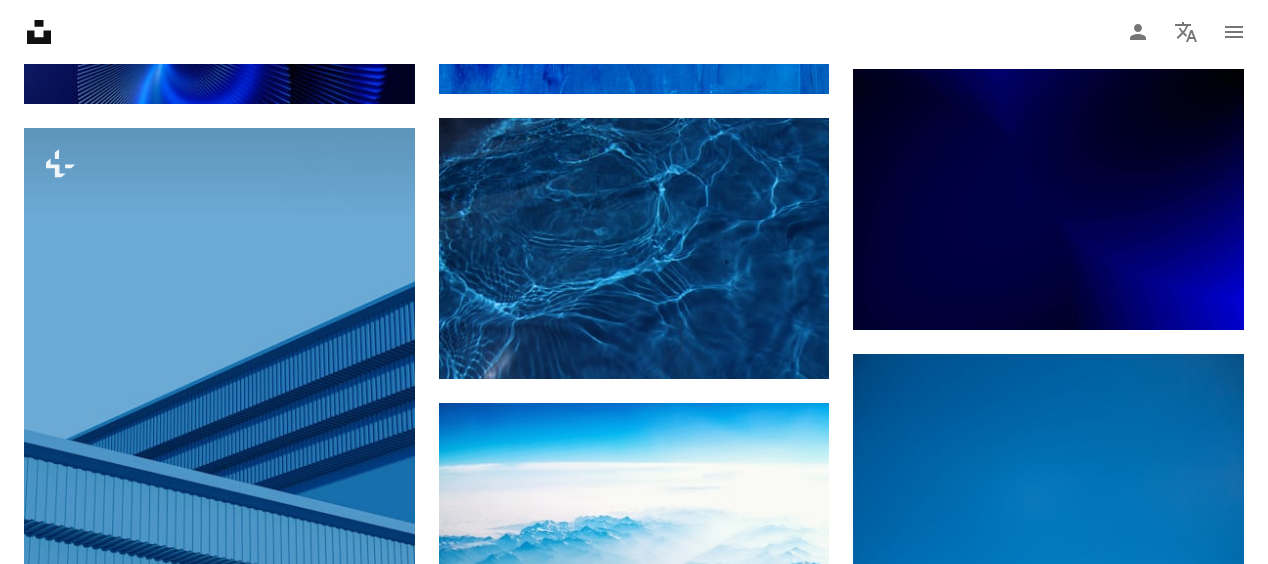 scroll, scrollTop: 1600, scrollLeft: 0, axis: vertical 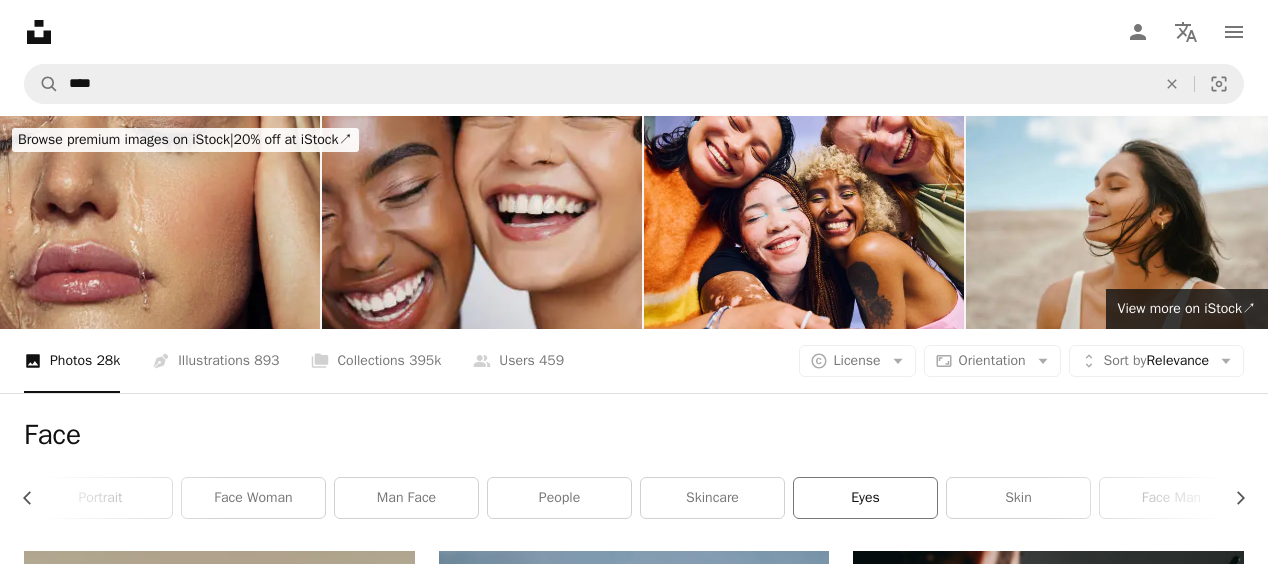 click on "eyes" at bounding box center (865, 498) 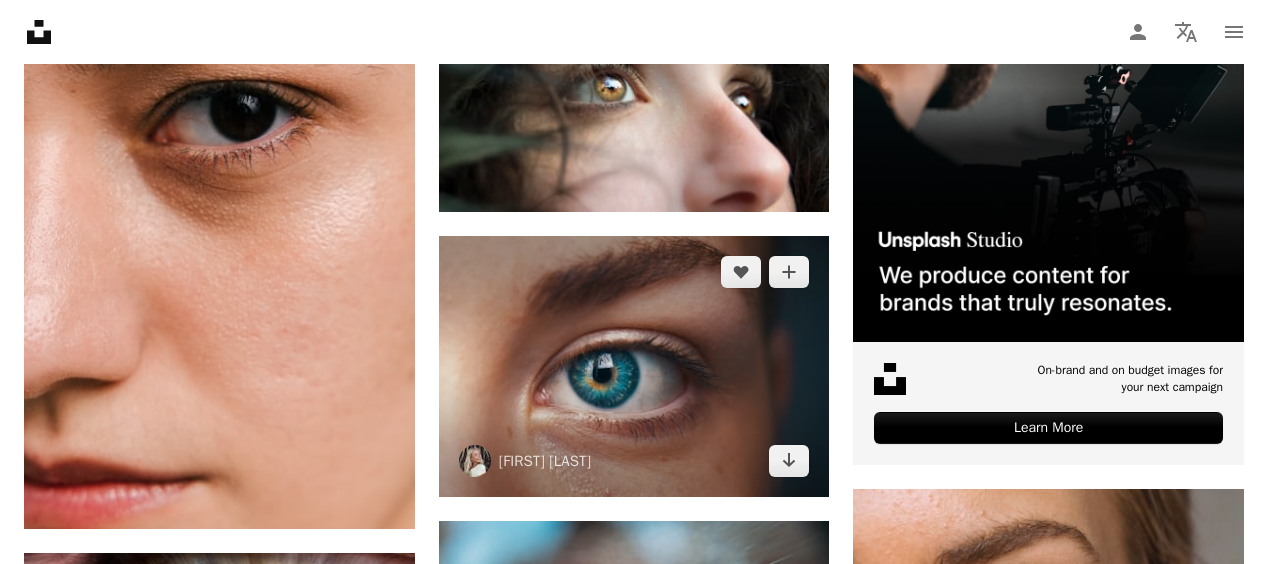 scroll, scrollTop: 500, scrollLeft: 0, axis: vertical 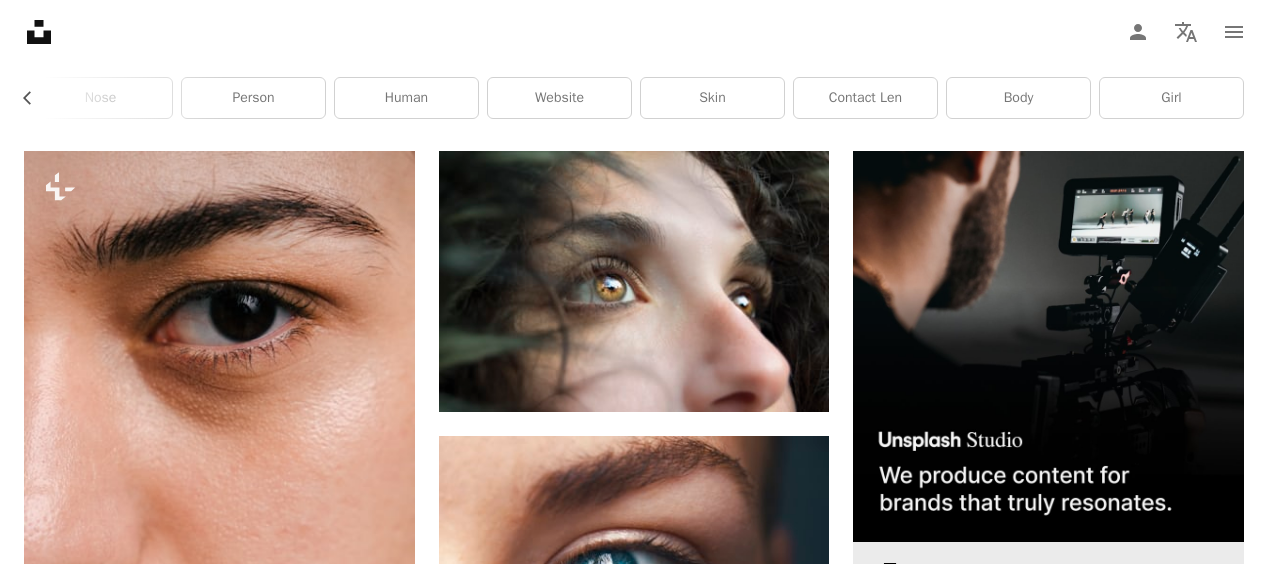 click at bounding box center [1048, 346] 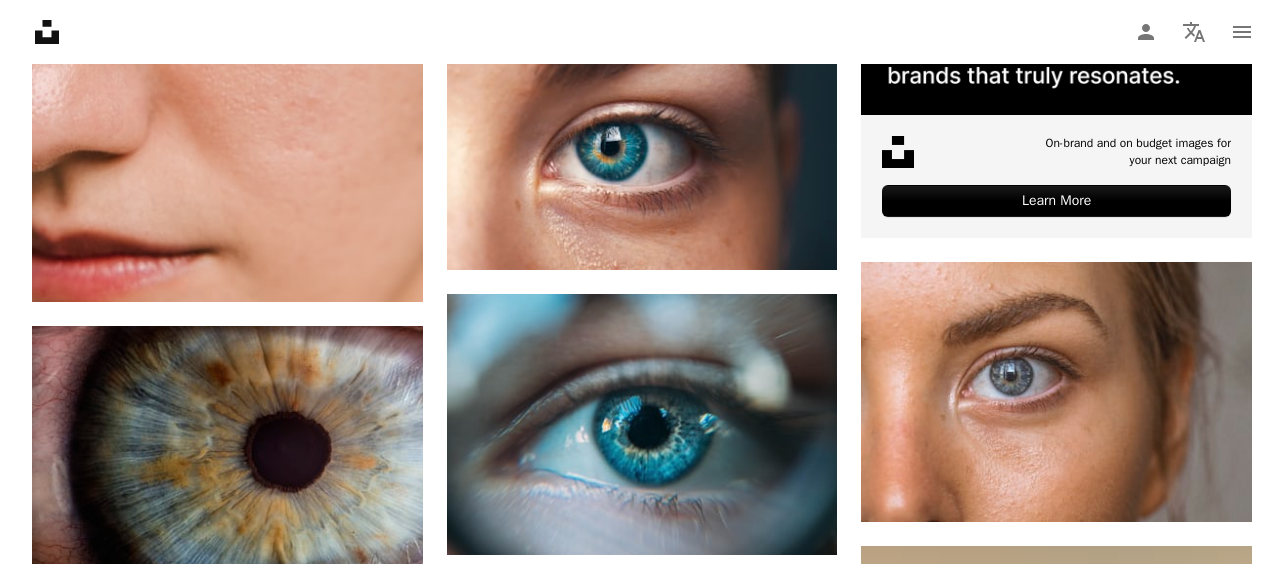 scroll, scrollTop: 800, scrollLeft: 0, axis: vertical 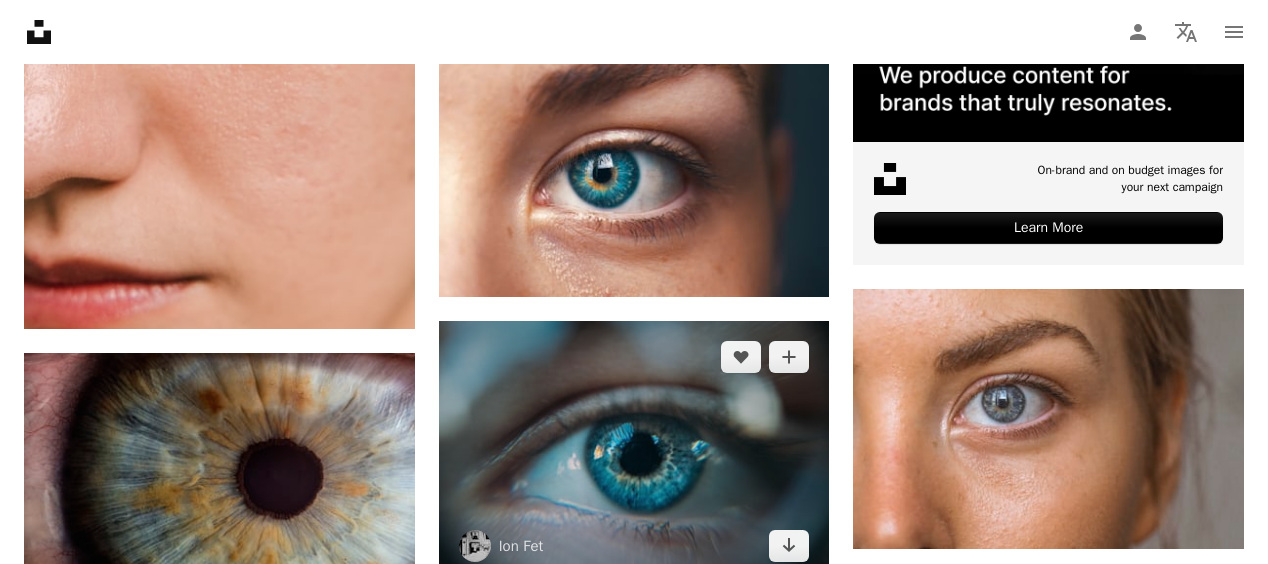 click at bounding box center (634, 451) 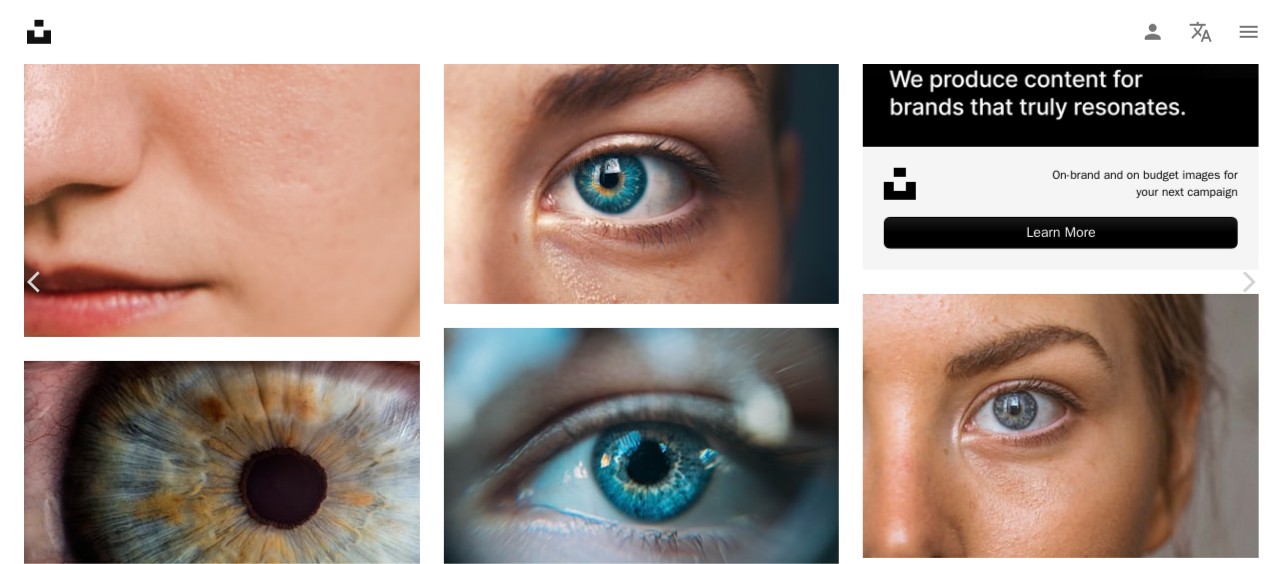 click on "Download free" at bounding box center [1084, 3905] 